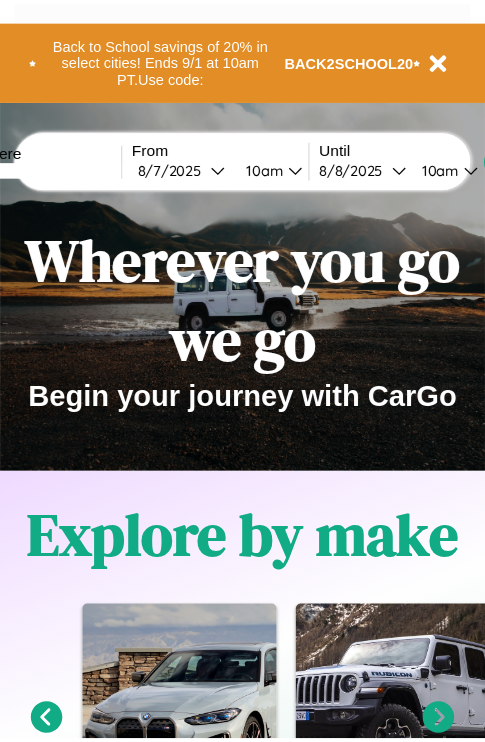 scroll, scrollTop: 0, scrollLeft: 0, axis: both 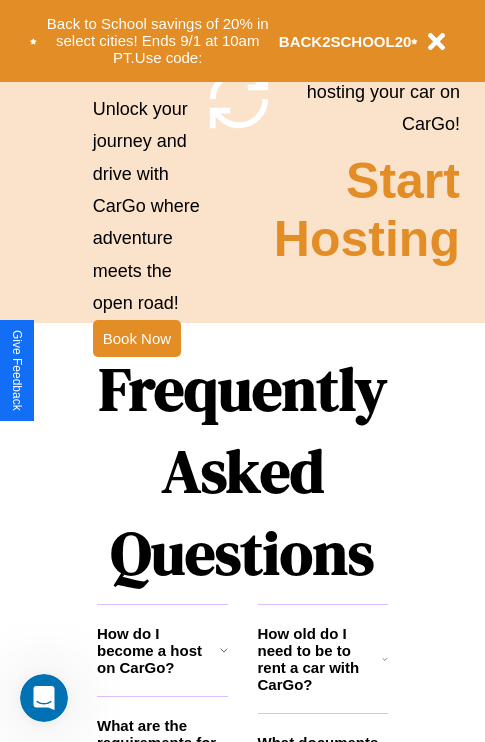 click on "Frequently Asked Questions" at bounding box center [242, 471] 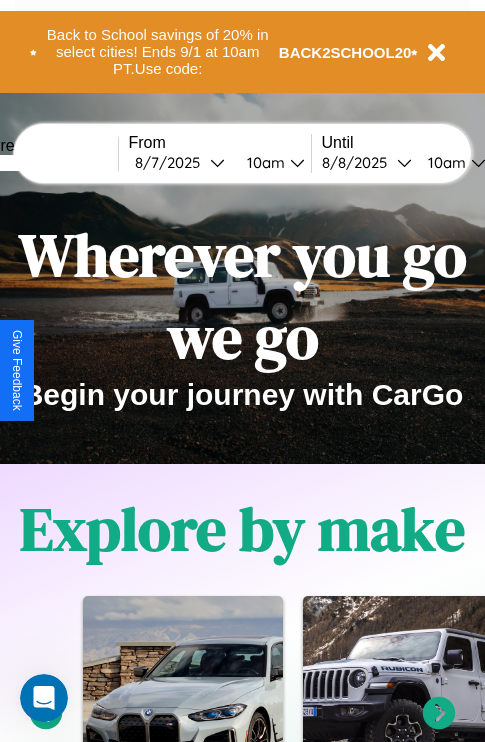 scroll, scrollTop: 0, scrollLeft: 0, axis: both 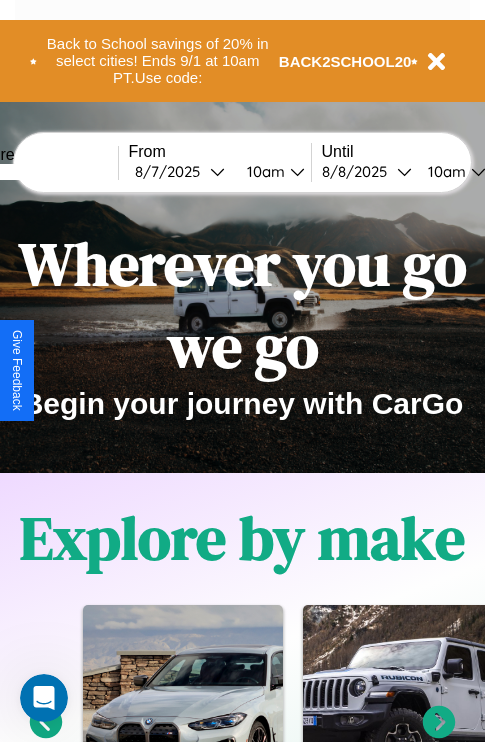 click at bounding box center (43, 172) 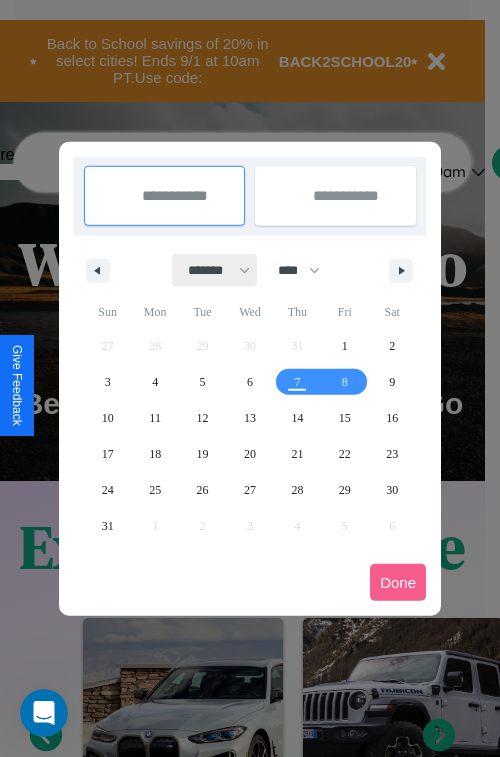 click on "******* ******** ***** ***** *** **** **** ****** ********* ******* ******** ********" at bounding box center (215, 270) 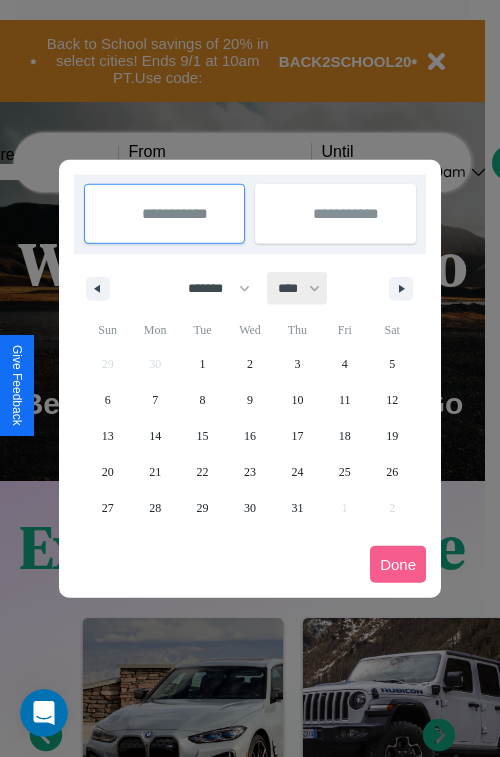 click on "**** **** **** **** **** **** **** **** **** **** **** **** **** **** **** **** **** **** **** **** **** **** **** **** **** **** **** **** **** **** **** **** **** **** **** **** **** **** **** **** **** **** **** **** **** **** **** **** **** **** **** **** **** **** **** **** **** **** **** **** **** **** **** **** **** **** **** **** **** **** **** **** **** **** **** **** **** **** **** **** **** **** **** **** **** **** **** **** **** **** **** **** **** **** **** **** **** **** **** **** **** **** **** **** **** **** **** **** **** **** **** **** **** **** **** **** **** **** **** **** ****" at bounding box center (298, 288) 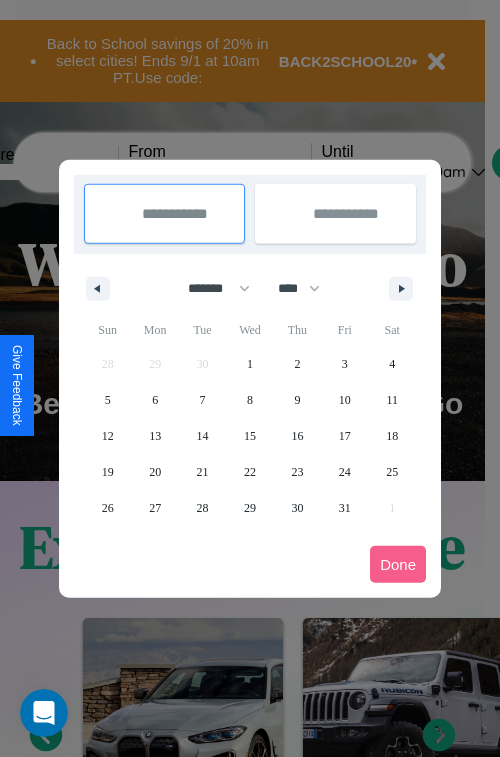 click on "30" at bounding box center [297, 508] 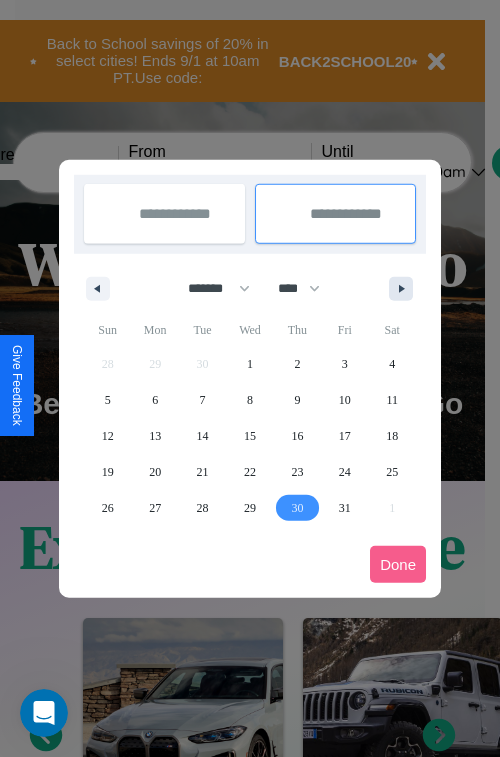 click at bounding box center [405, 289] 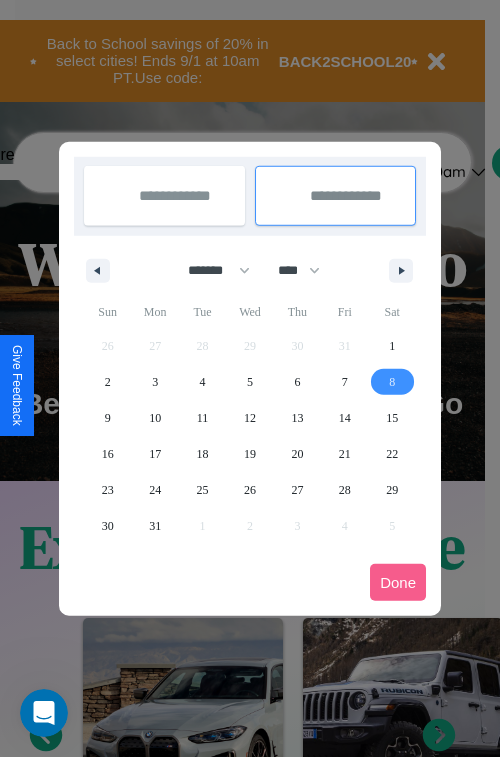 click on "8" at bounding box center [392, 382] 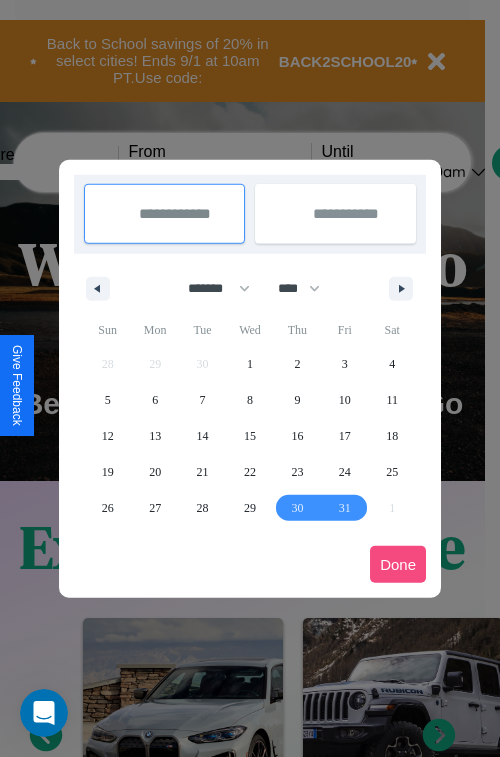 click on "Done" at bounding box center (398, 564) 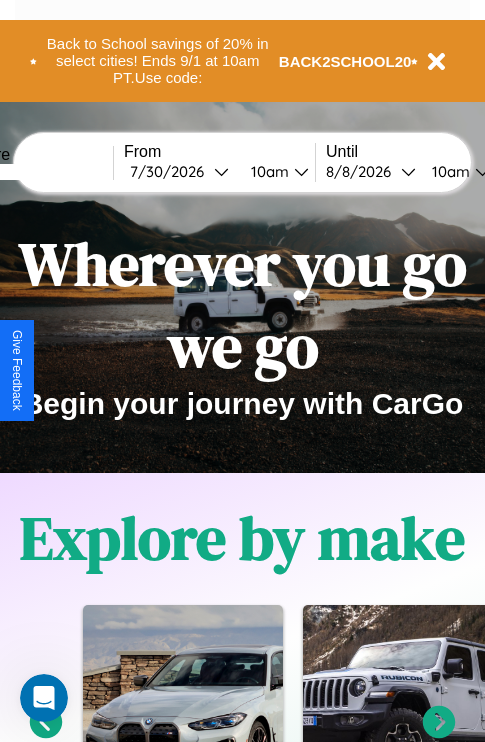 click on "10am" at bounding box center (267, 171) 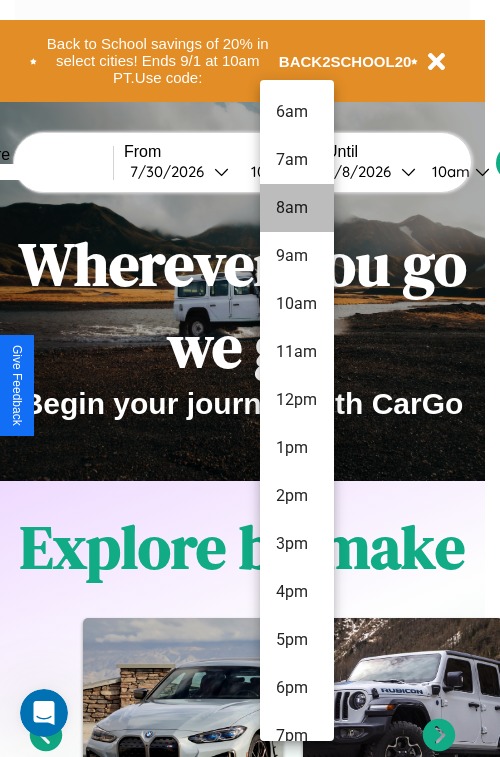 click on "8am" at bounding box center (297, 208) 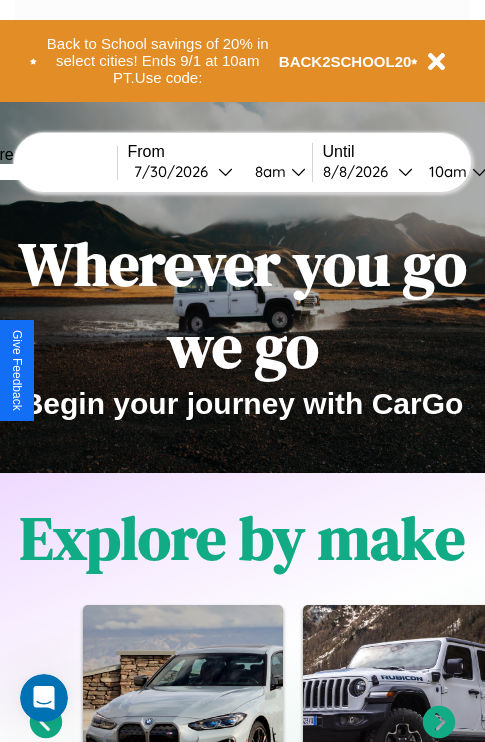 click on "10am" at bounding box center [445, 171] 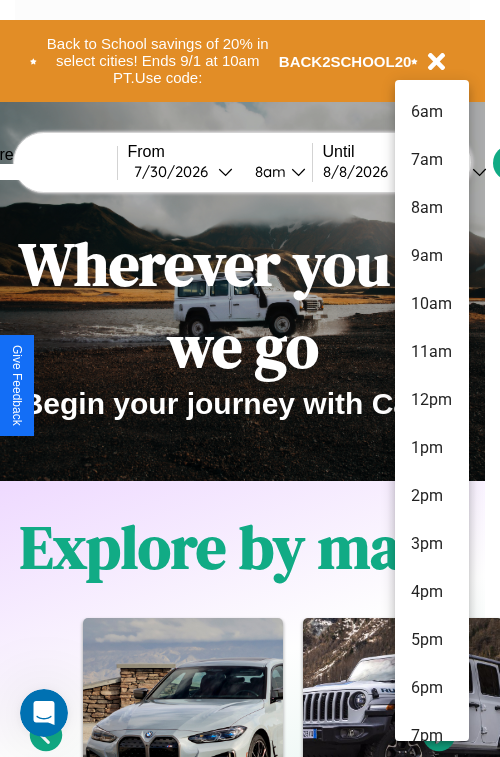 click on "3pm" at bounding box center [432, 544] 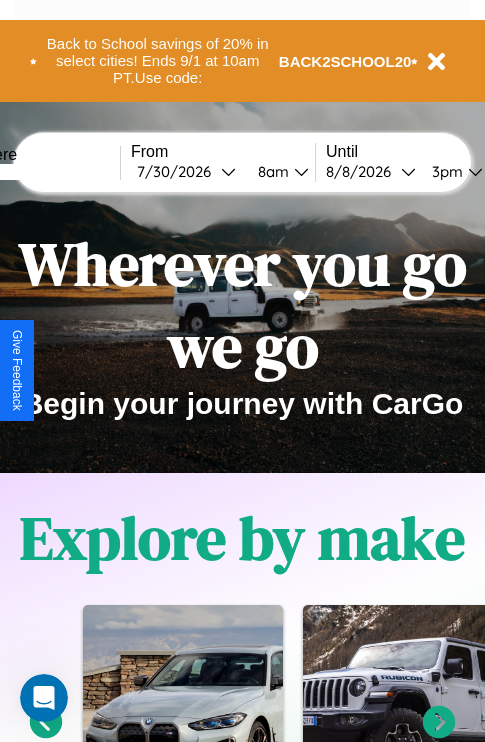 scroll, scrollTop: 0, scrollLeft: 66, axis: horizontal 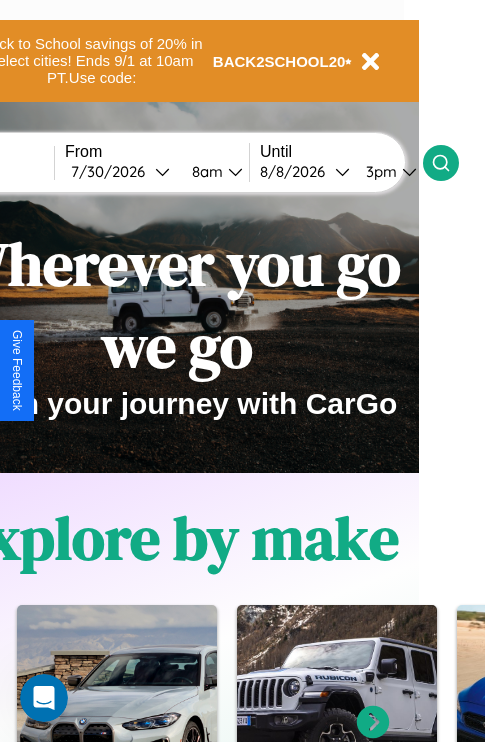 click 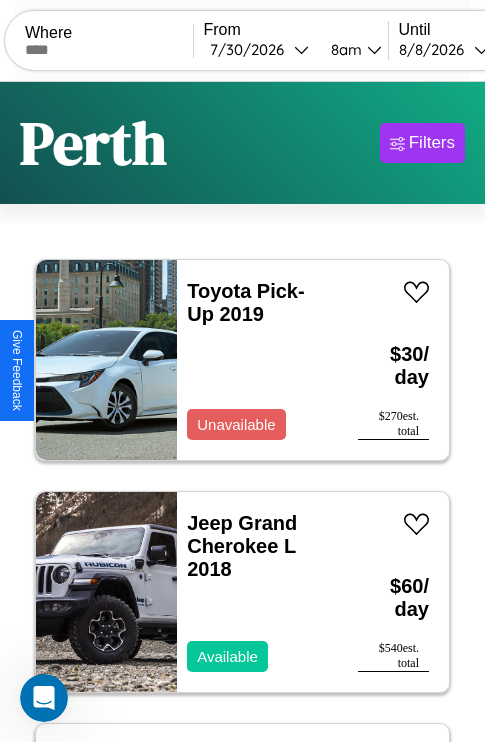 scroll, scrollTop: 66, scrollLeft: 0, axis: vertical 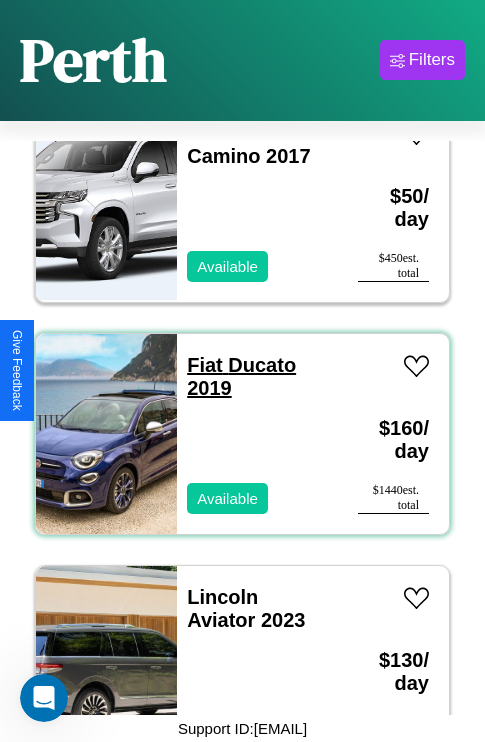 click on "Fiat   Ducato   2019" at bounding box center [241, 376] 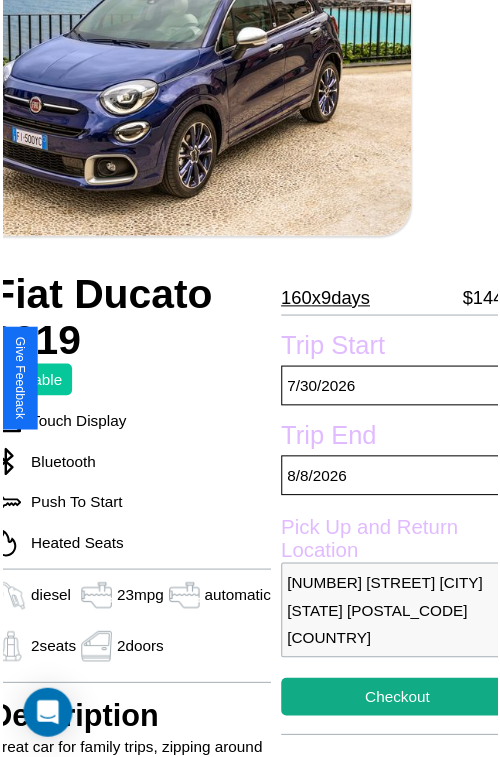 scroll, scrollTop: 221, scrollLeft: 88, axis: both 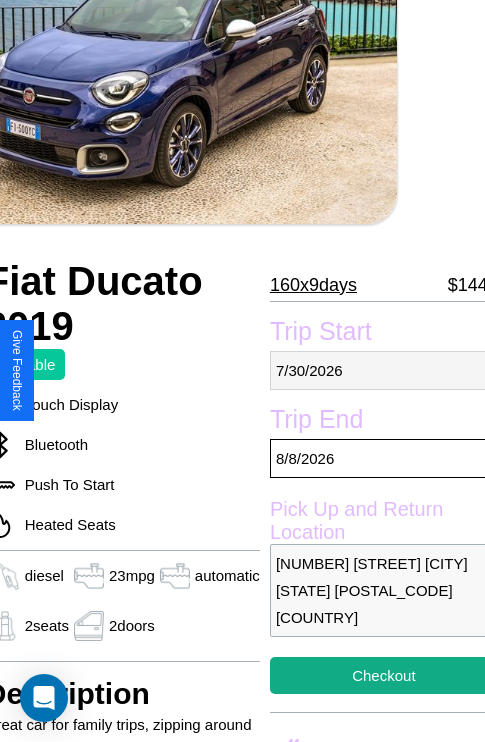 click on "7 / 30 / 2026" at bounding box center (384, 370) 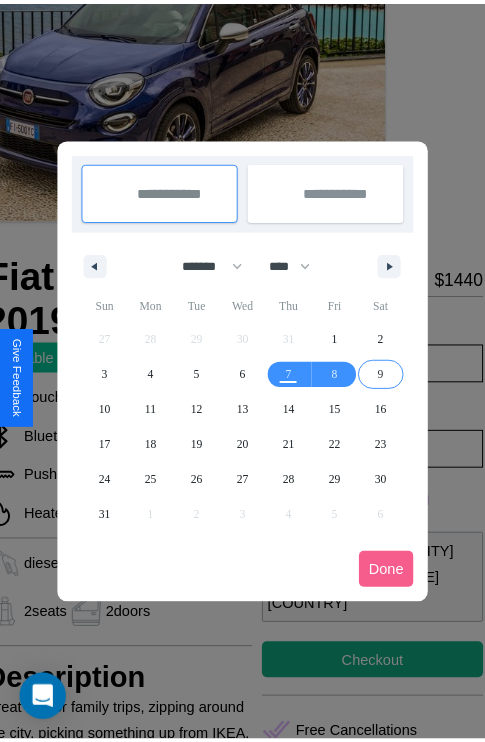 scroll, scrollTop: 0, scrollLeft: 88, axis: horizontal 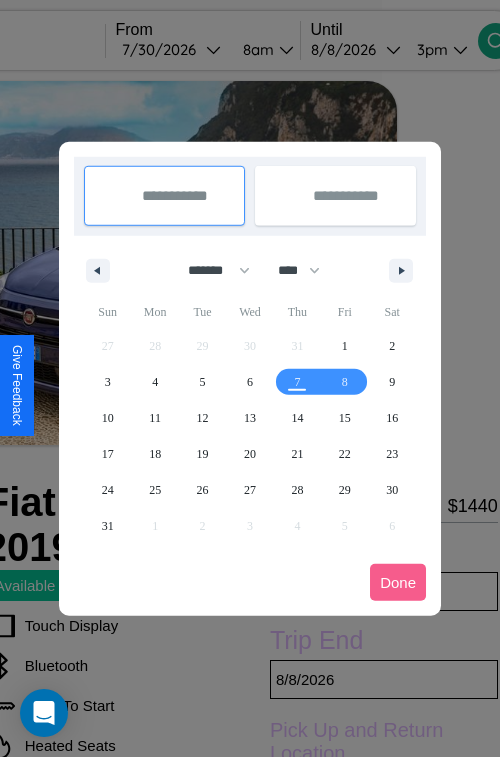 click at bounding box center [250, 378] 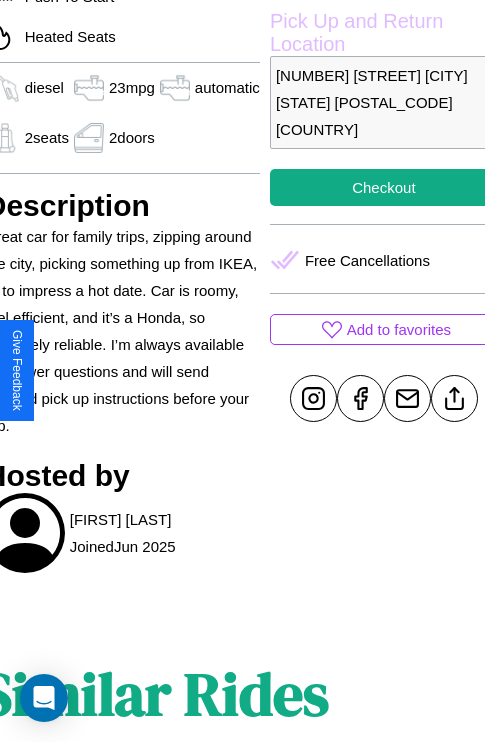 scroll, scrollTop: 710, scrollLeft: 88, axis: both 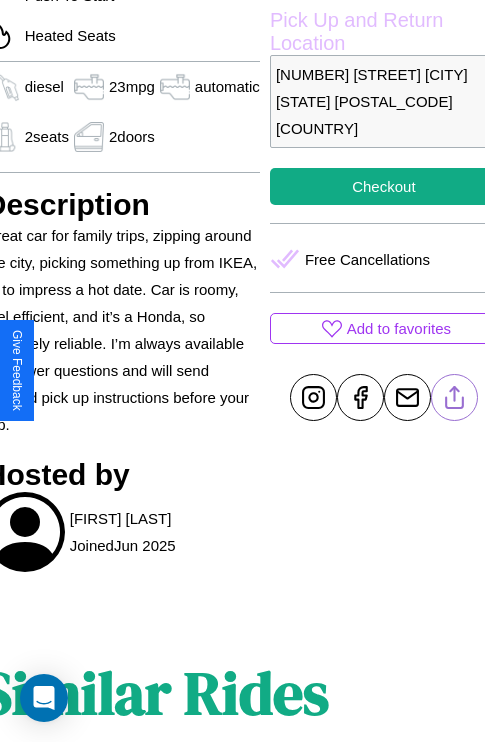 click 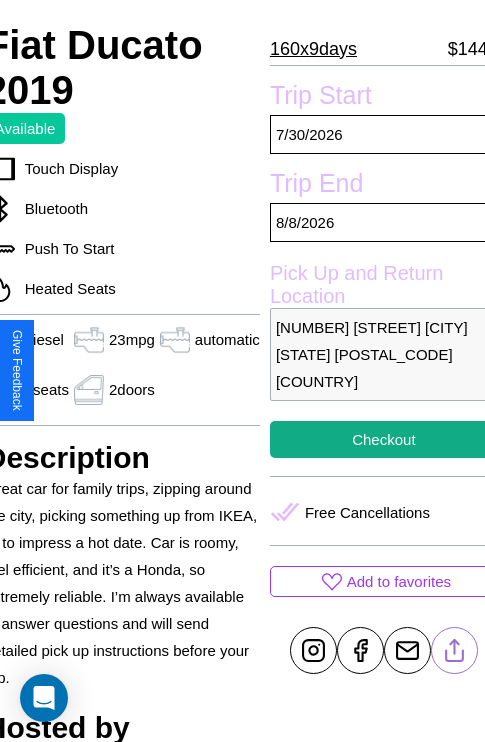 scroll, scrollTop: 427, scrollLeft: 88, axis: both 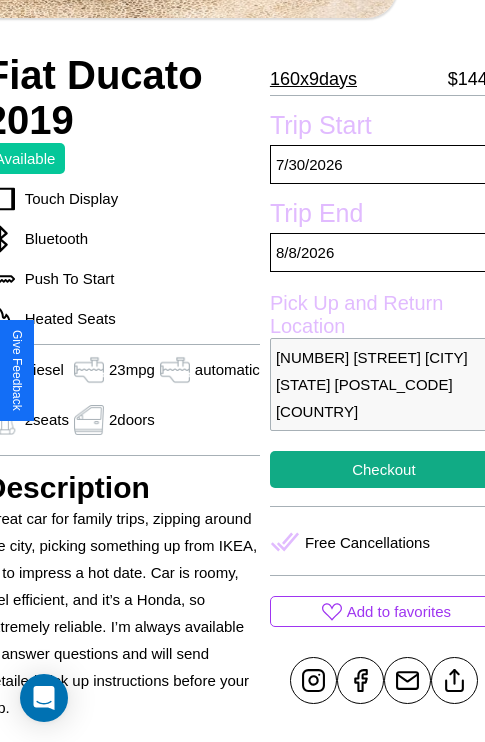 click on "2218 Oak Street  Perth Western Australia 72471 Australia" at bounding box center (384, 384) 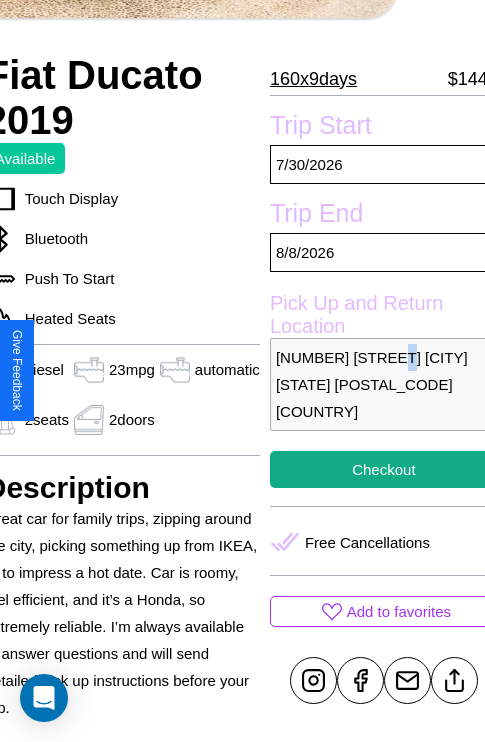 click on "2218 Oak Street  Perth Western Australia 72471 Australia" at bounding box center (384, 384) 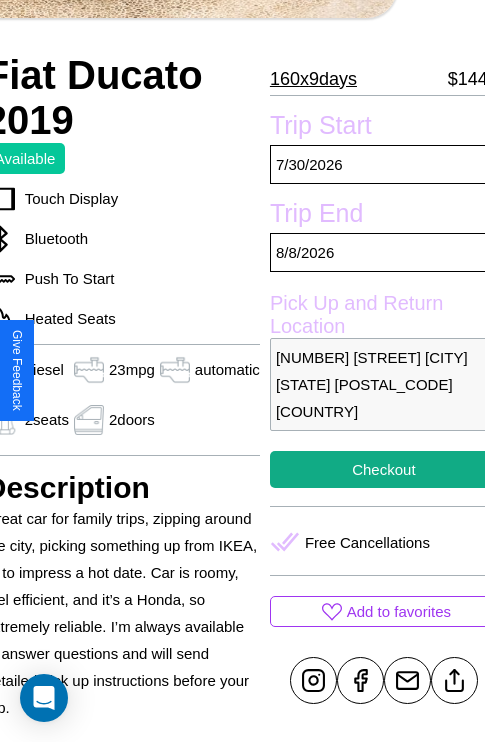 click on "2218 Oak Street  Perth Western Australia 72471 Australia" at bounding box center (384, 384) 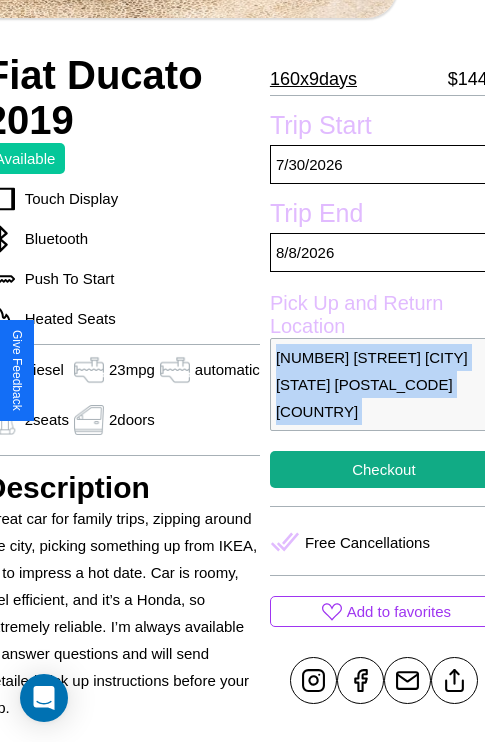 click on "2218 Oak Street  Perth Western Australia 72471 Australia" at bounding box center [384, 384] 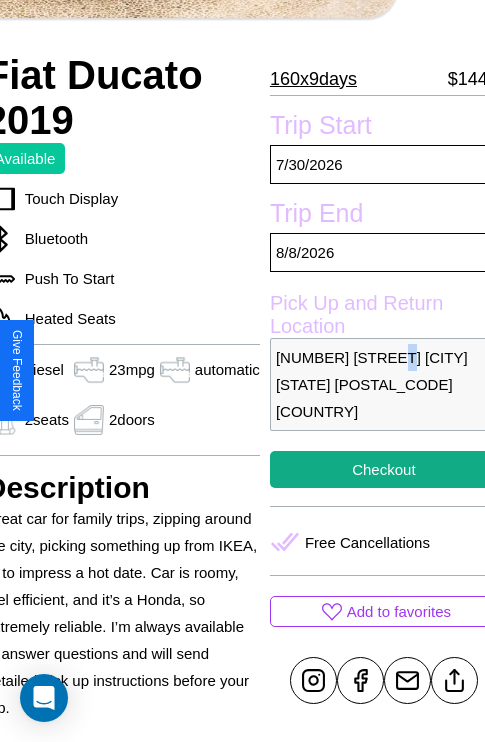 click on "2218 Oak Street  Perth Western Australia 72471 Australia" at bounding box center (384, 384) 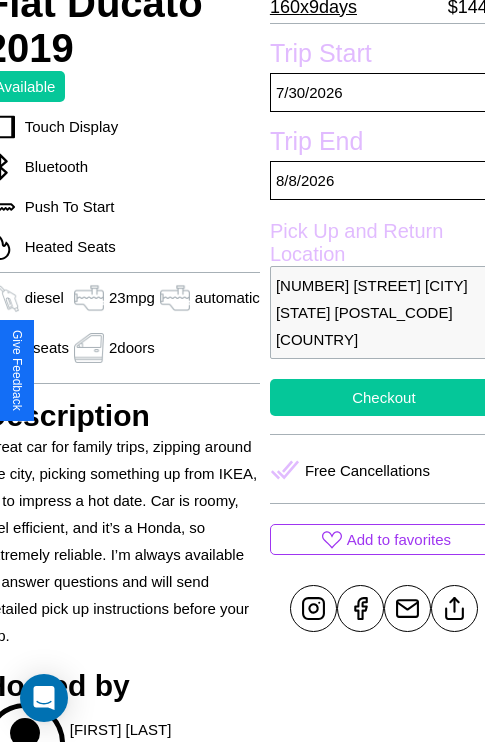 click on "Checkout" at bounding box center [384, 397] 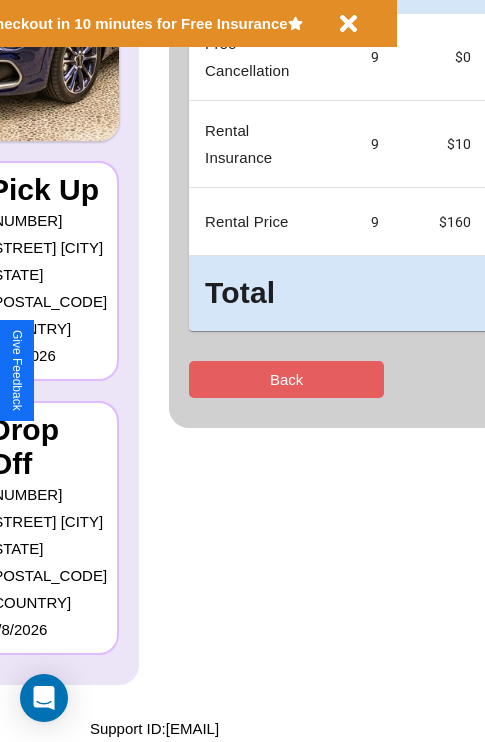 scroll, scrollTop: 0, scrollLeft: 0, axis: both 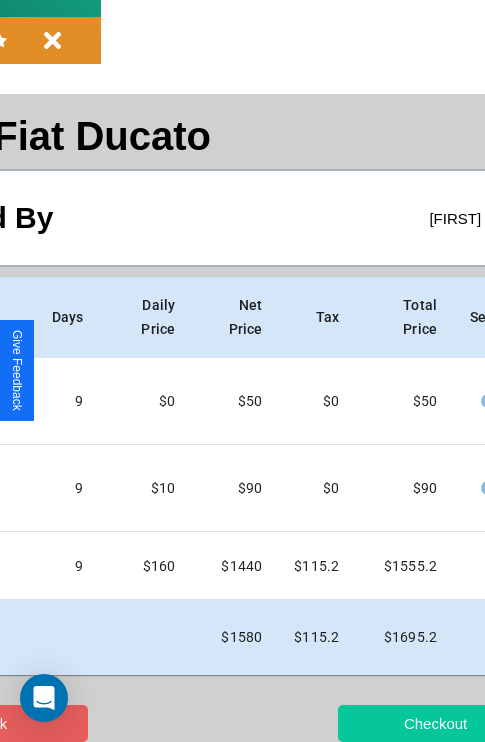 click on "Checkout" at bounding box center (435, 723) 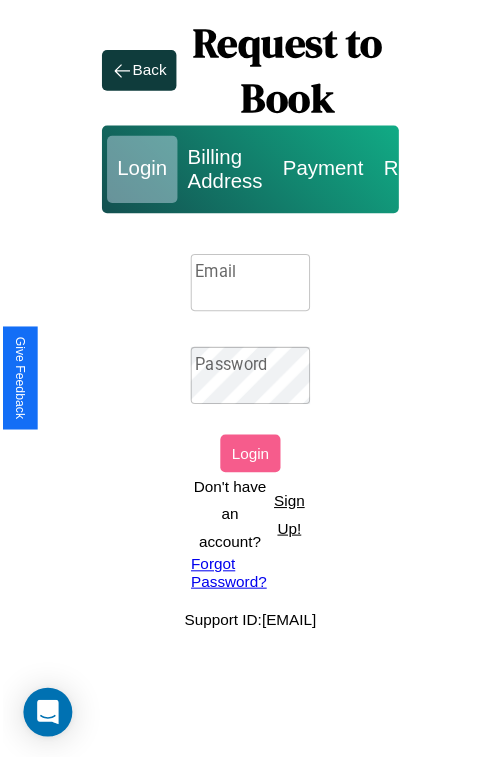 scroll, scrollTop: 0, scrollLeft: 0, axis: both 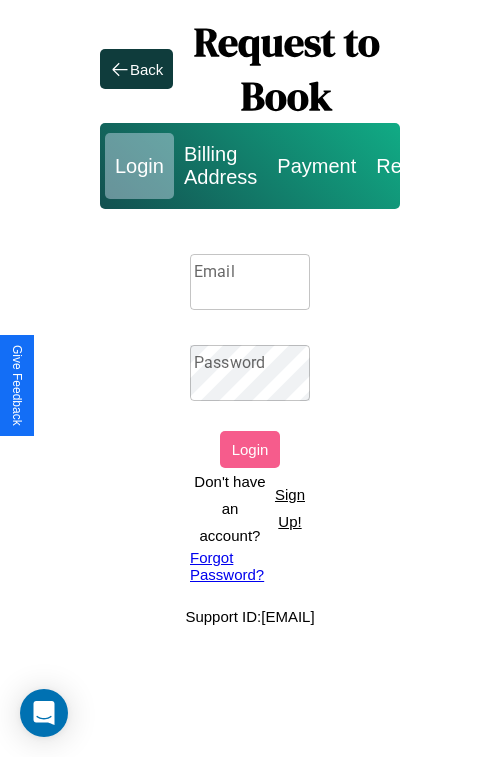 click on "Sign Up!" at bounding box center [290, 508] 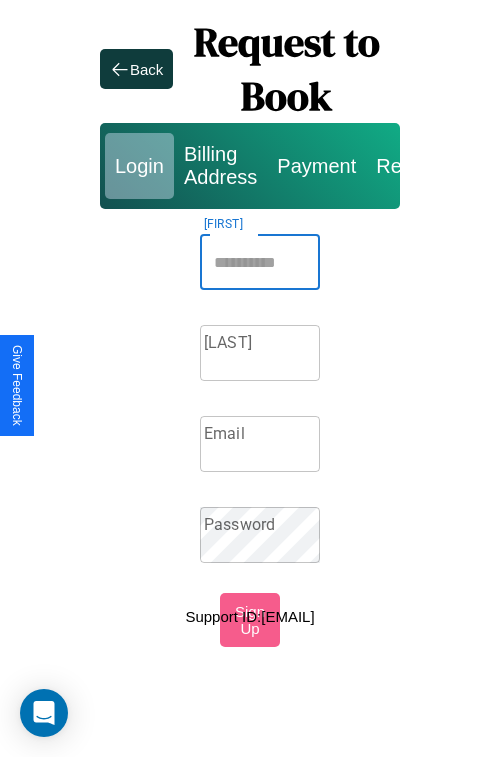 click on "Firstname" at bounding box center (260, 262) 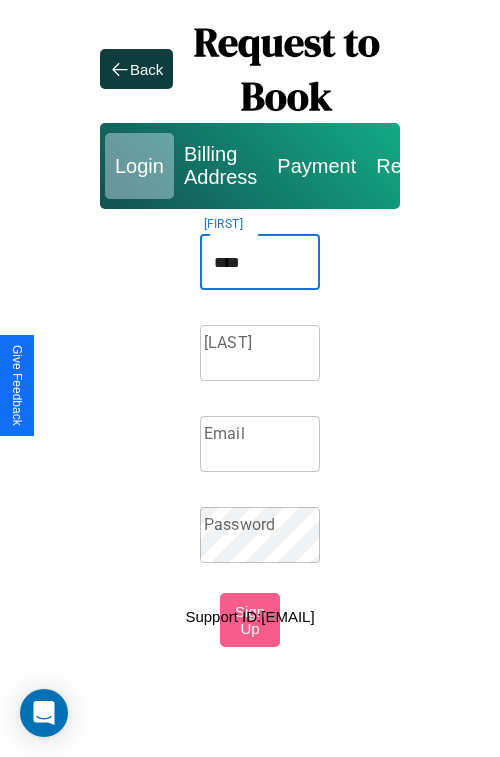 type on "****" 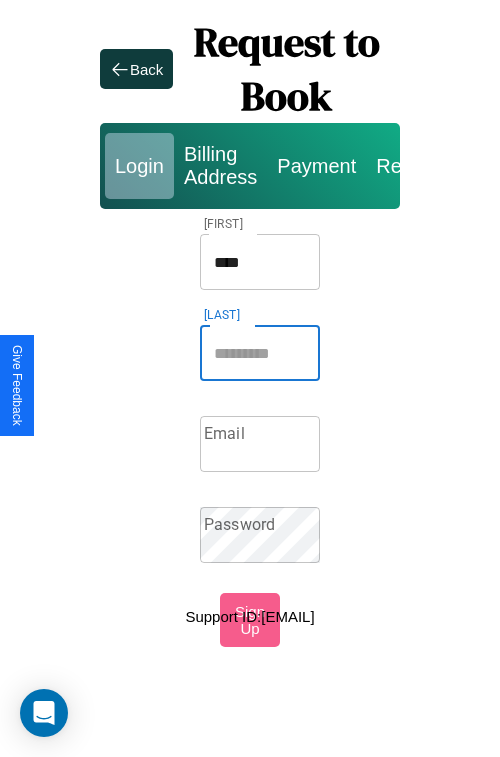 click on "Lastname" at bounding box center (260, 353) 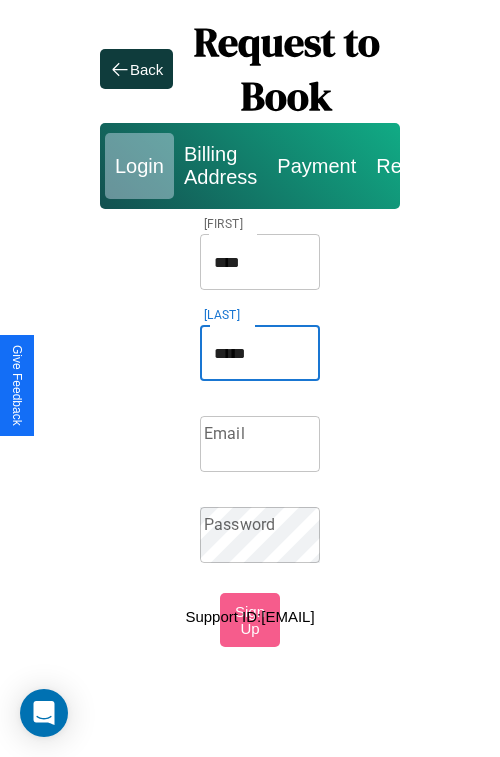 type on "*****" 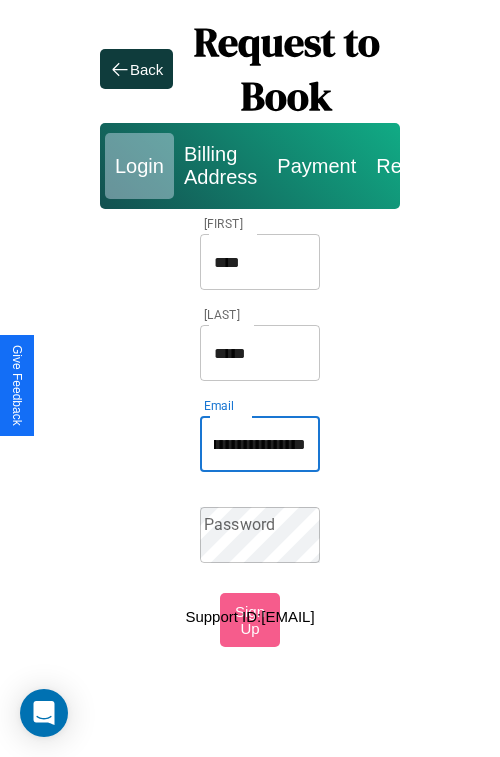 scroll, scrollTop: 0, scrollLeft: 80, axis: horizontal 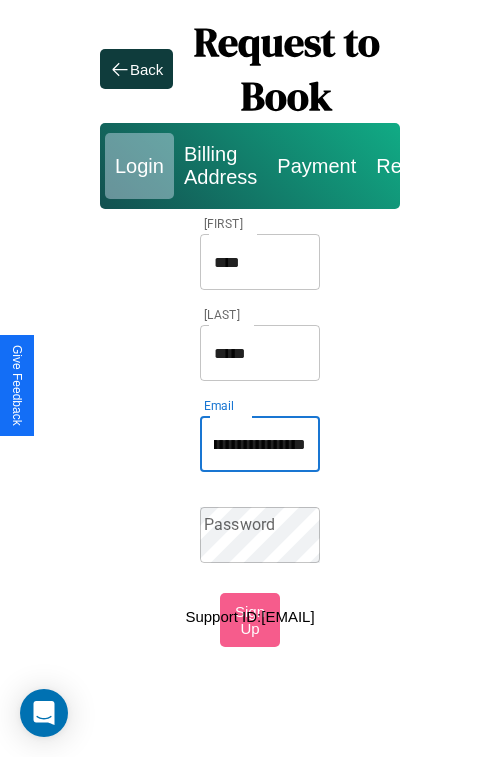 type on "**********" 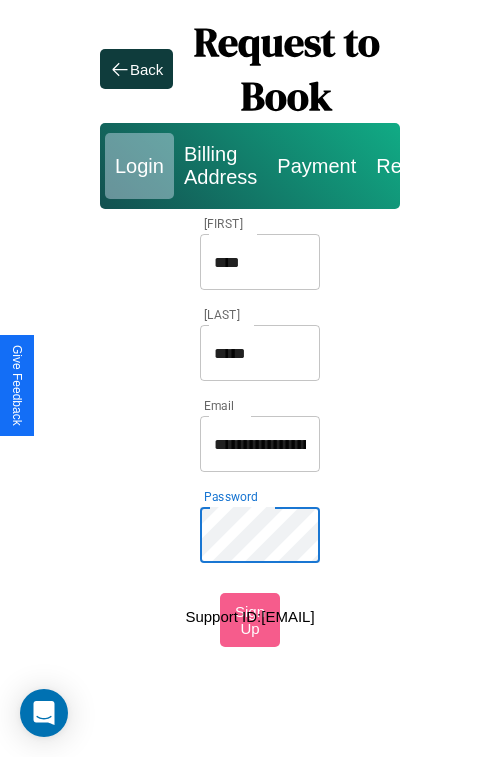 click on "****" at bounding box center (260, 262) 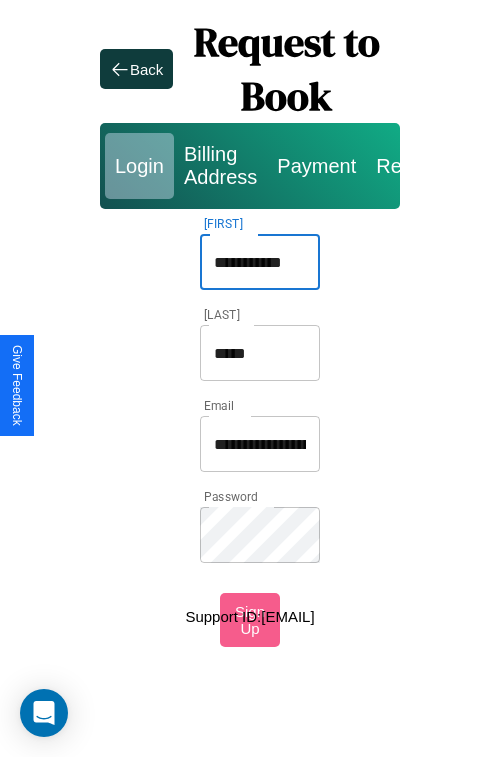 type on "**********" 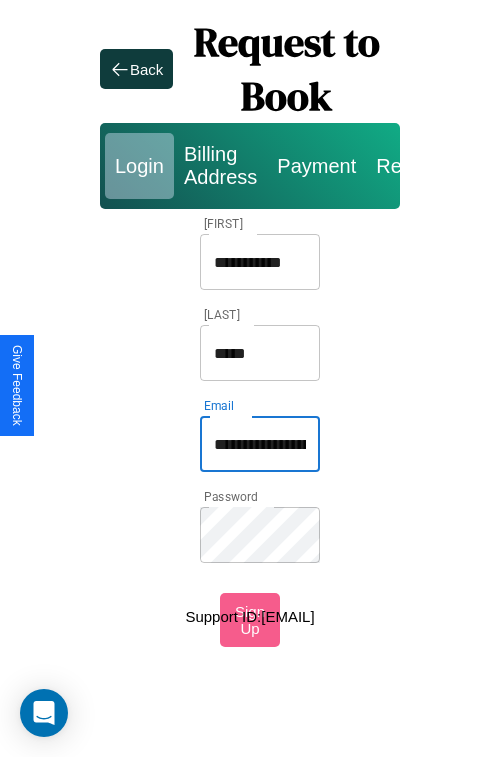 type on "**********" 